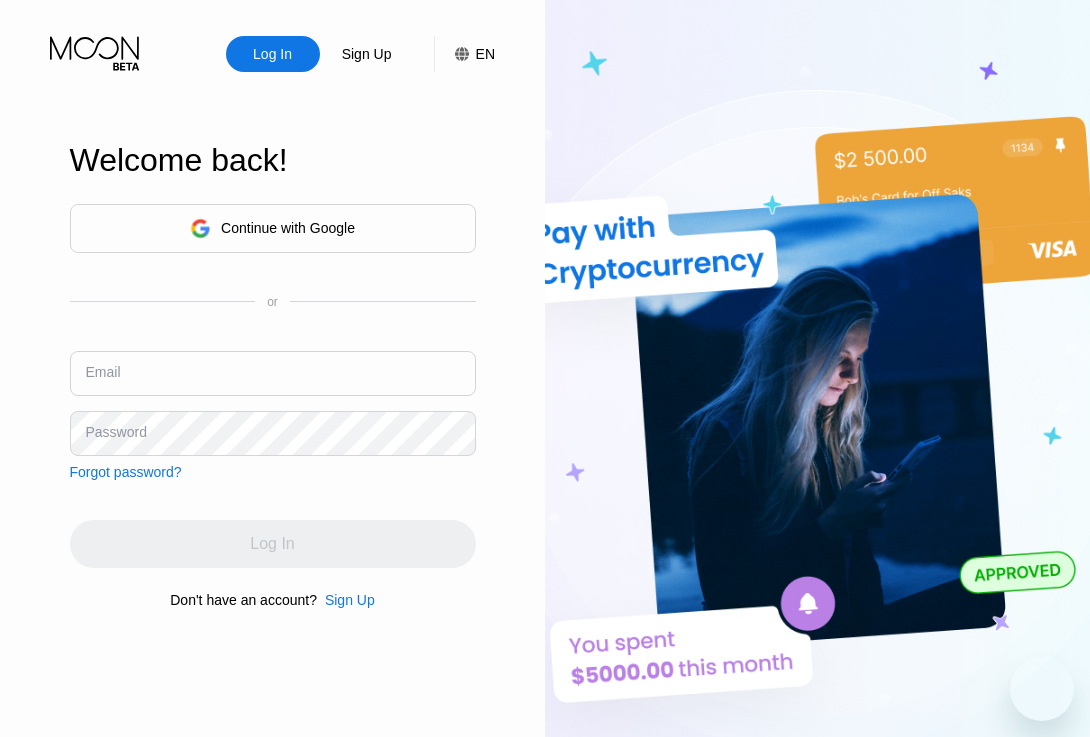 scroll, scrollTop: 0, scrollLeft: 0, axis: both 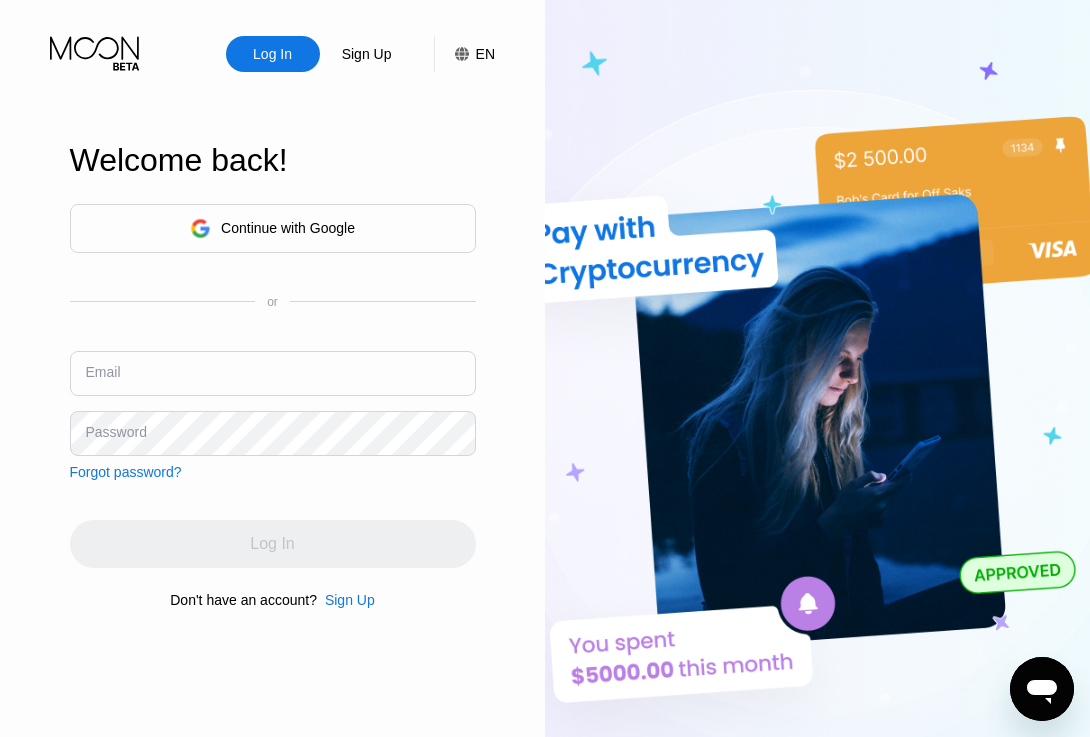 click on "Continue with Google or Email Password Forgot password?" at bounding box center (273, 342) 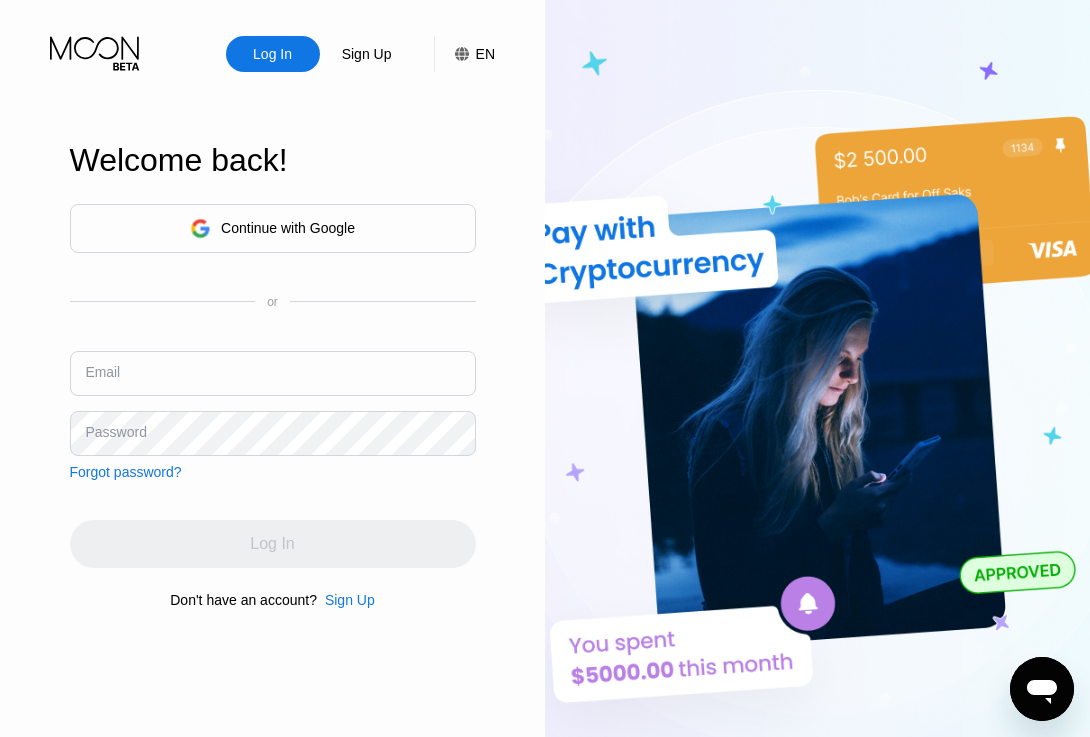 click at bounding box center [273, 373] 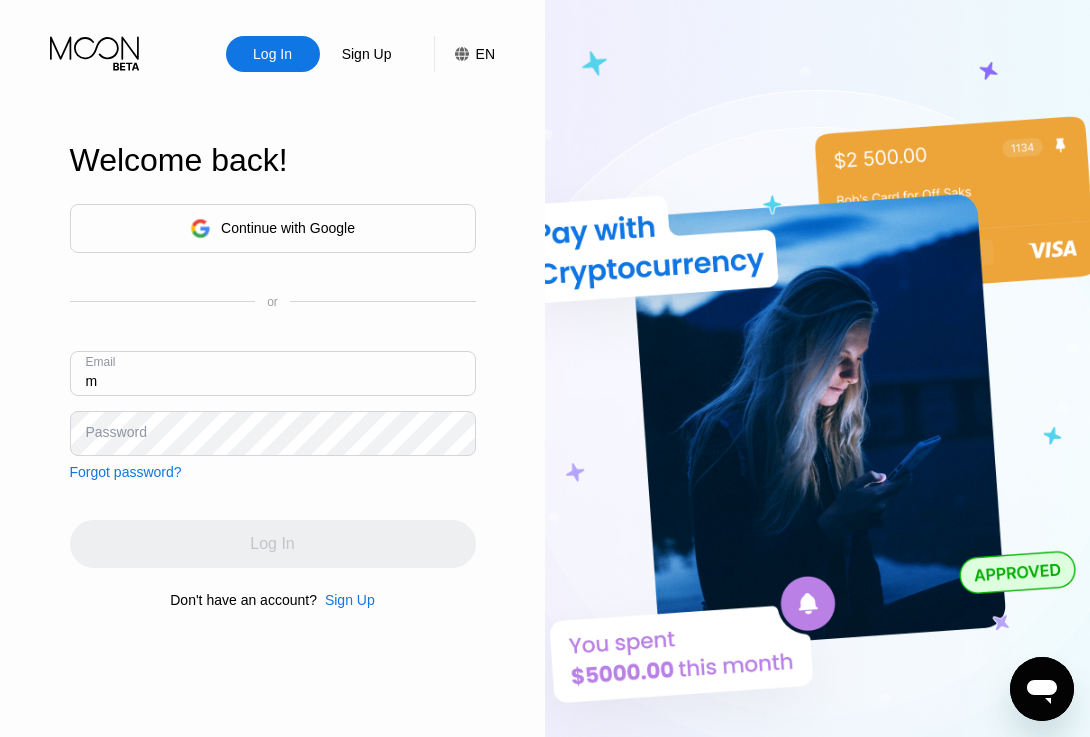 click on "m" at bounding box center (273, 373) 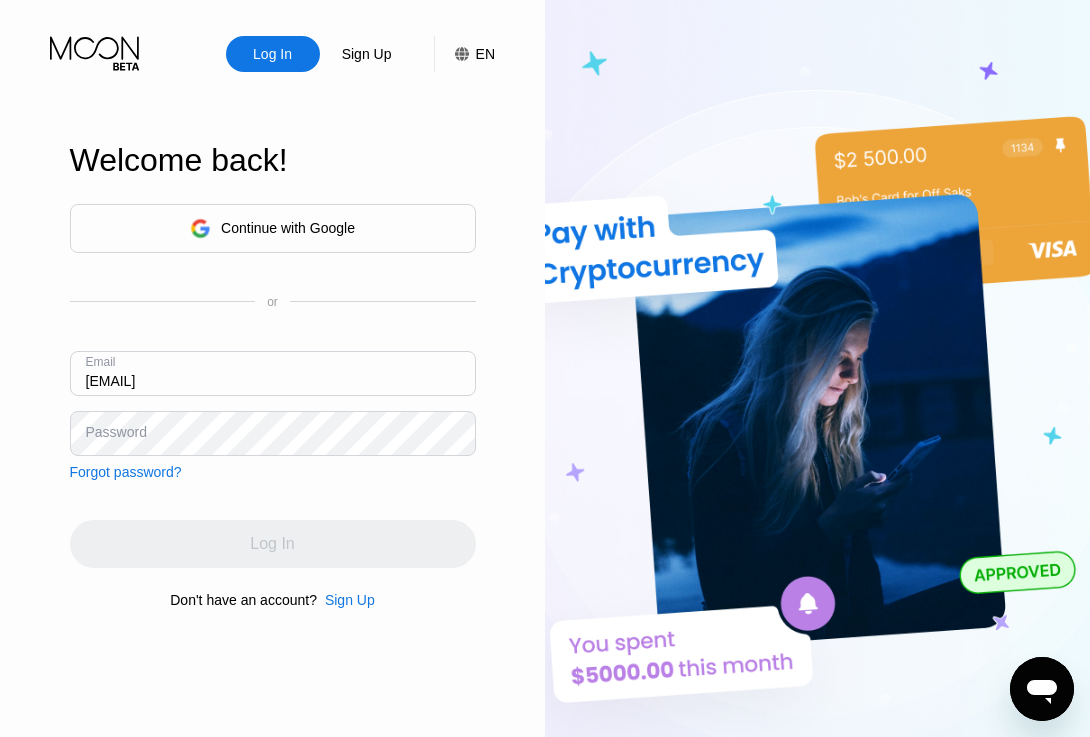 type on "[EMAIL]" 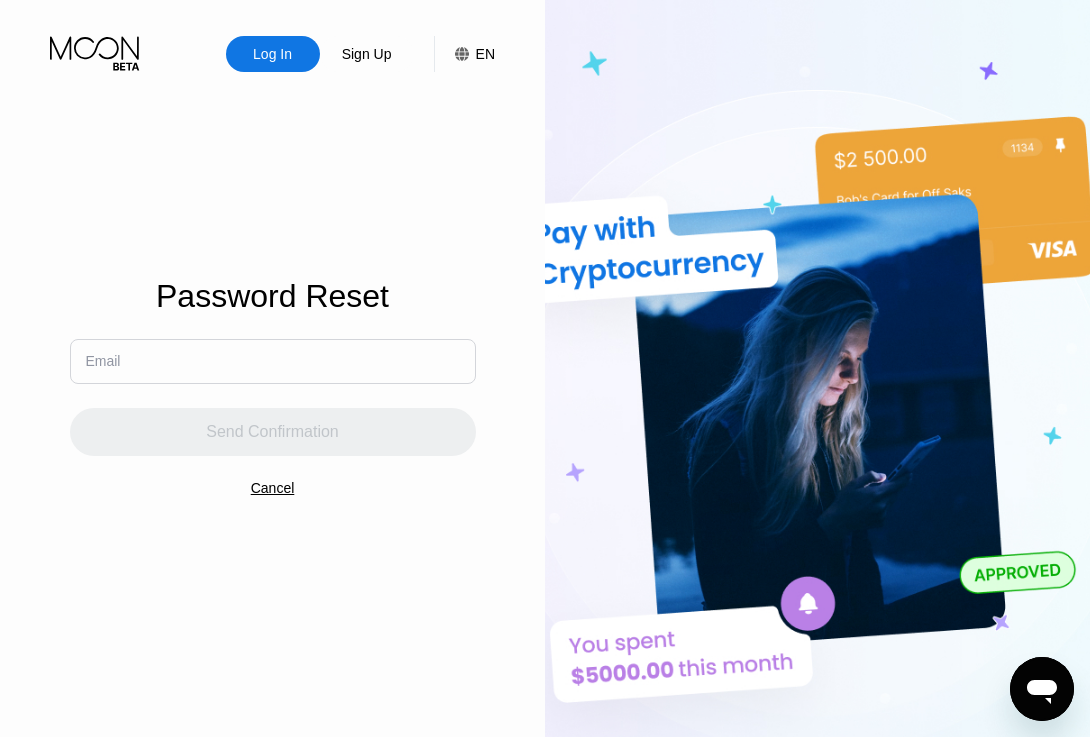 click at bounding box center (273, 361) 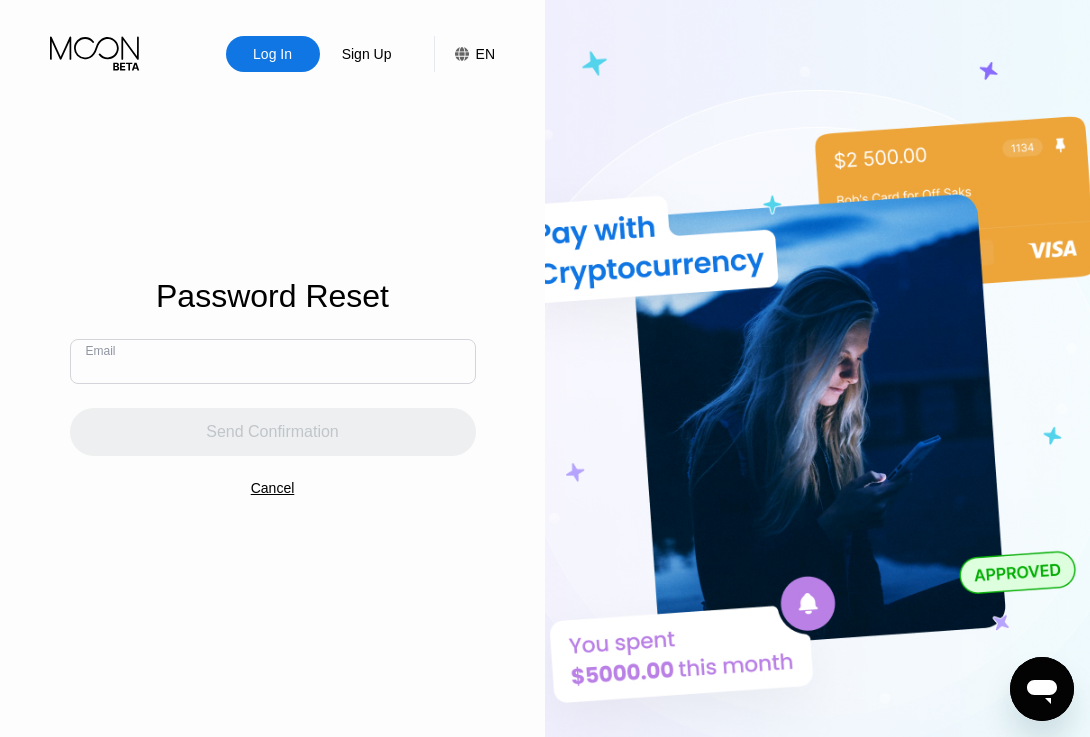 paste on "[EMAIL]" 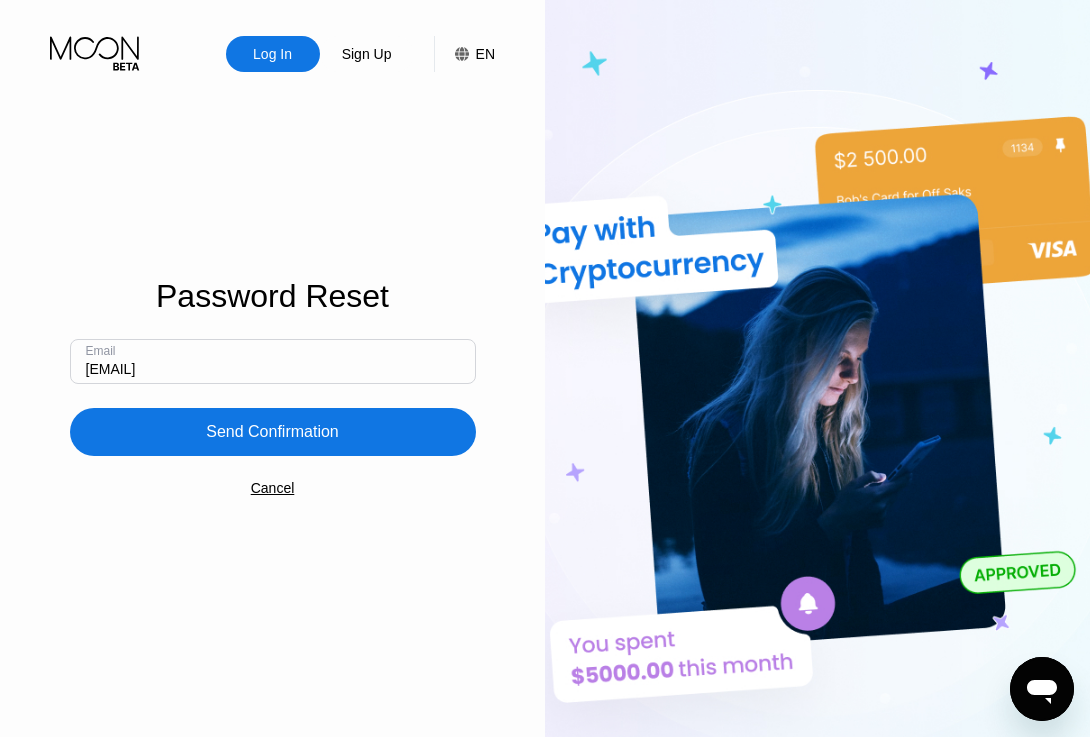 type on "[EMAIL]" 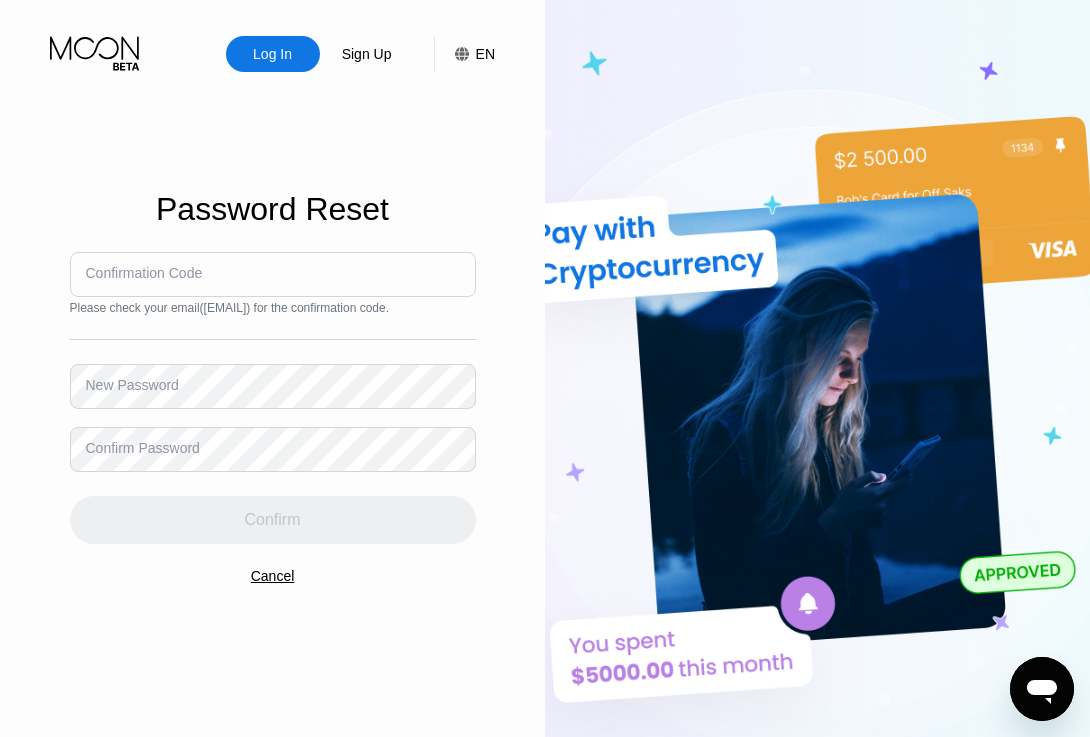 click at bounding box center (273, 274) 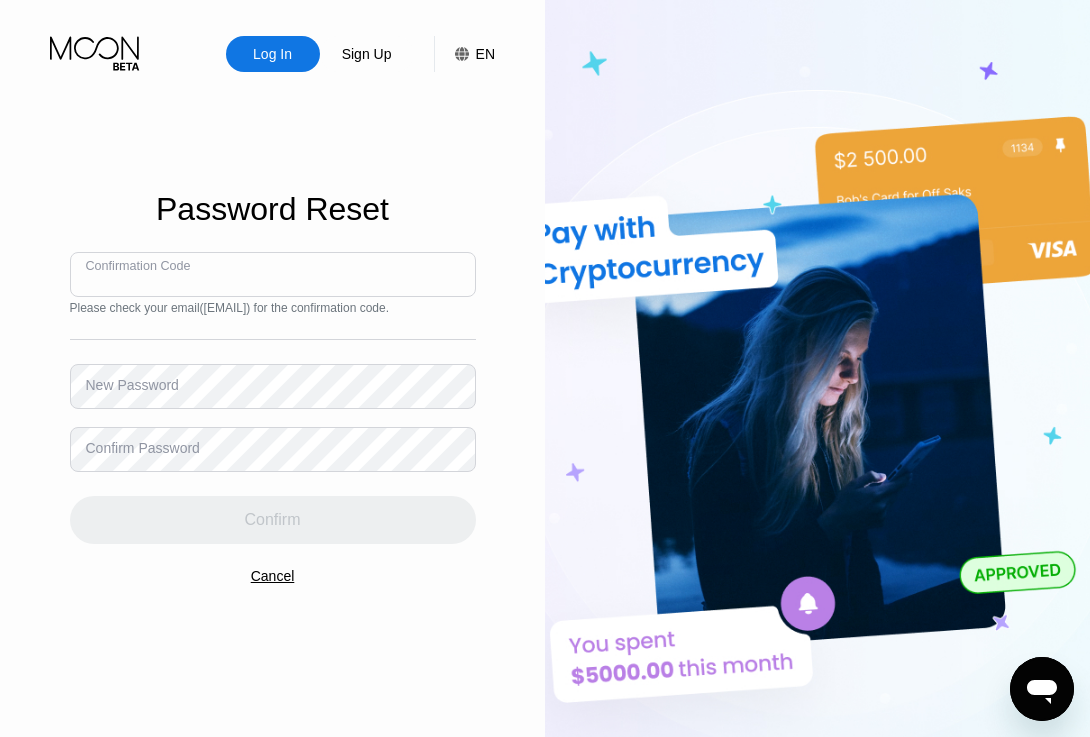 paste on "[POSTAL CODE]" 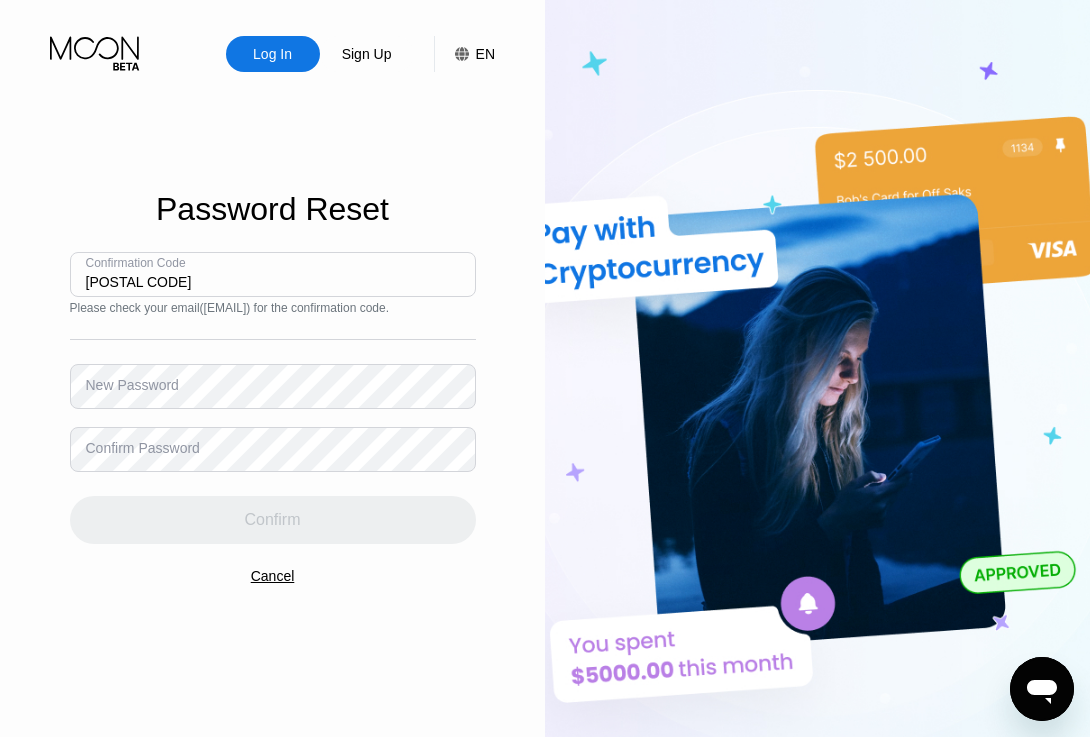 type on "[POSTAL CODE]" 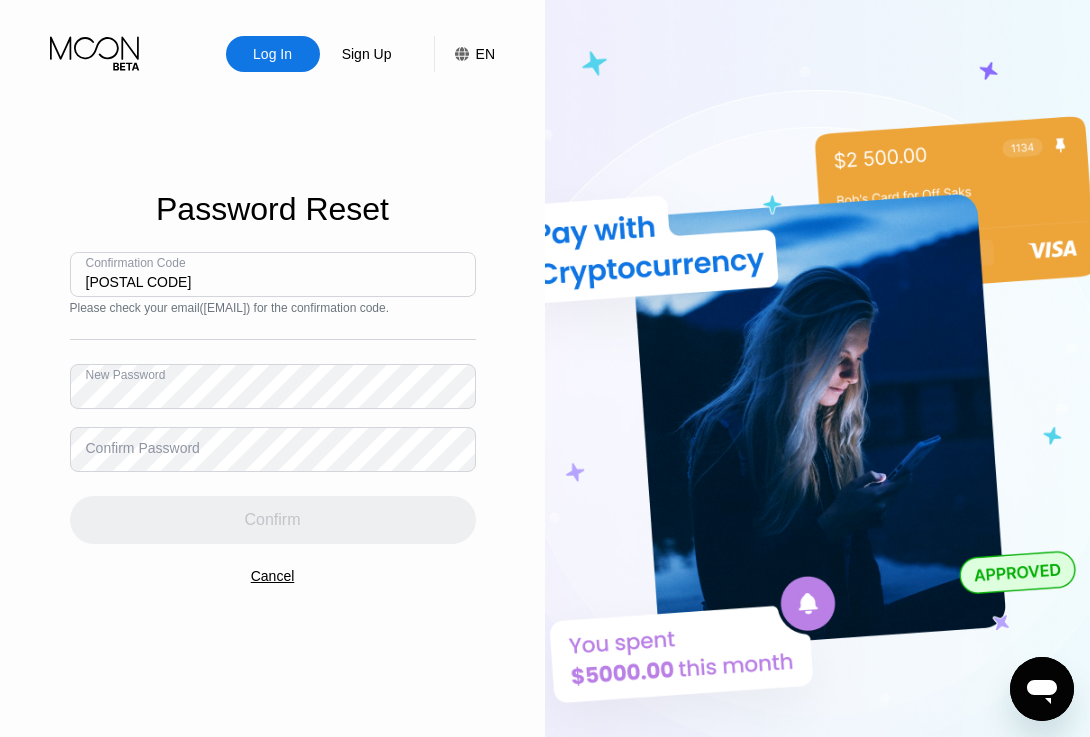 click on "Confirm Password" at bounding box center [143, 448] 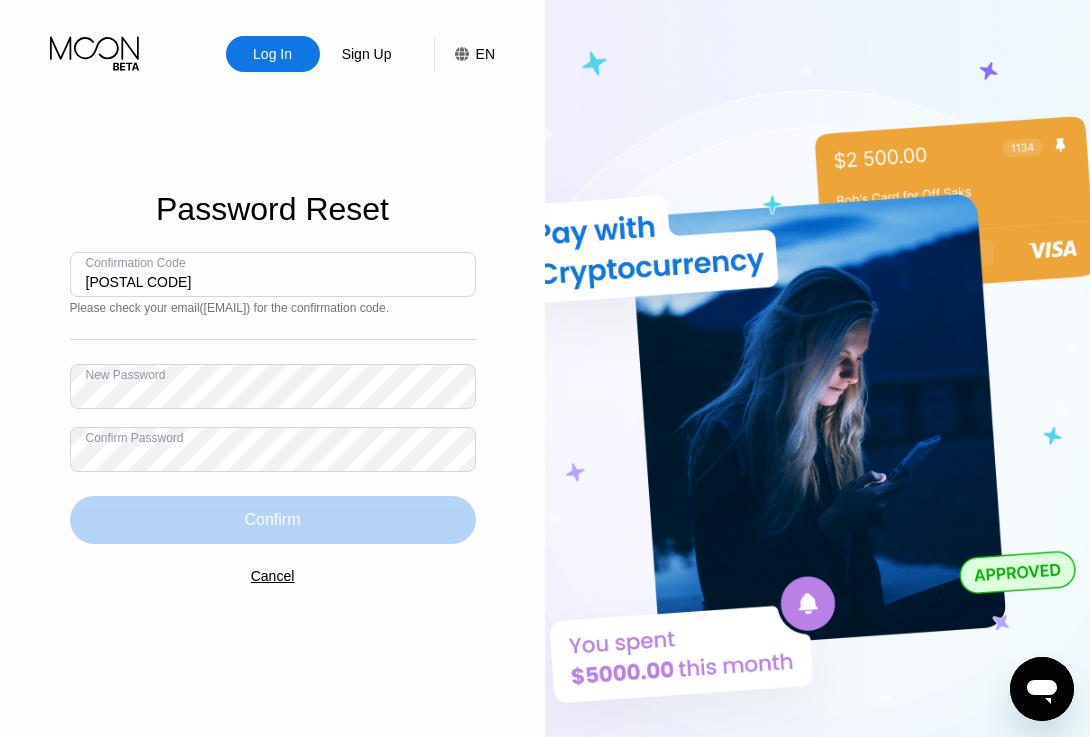 click on "Confirm" at bounding box center (272, 520) 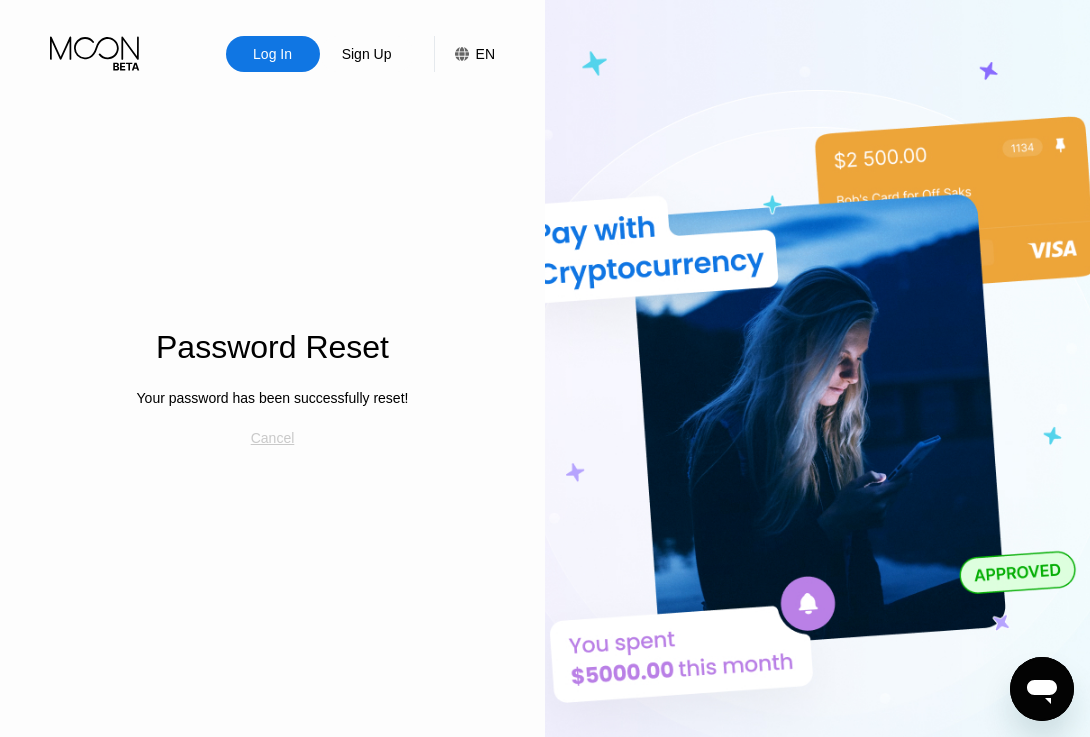 click on "Cancel" at bounding box center [273, 438] 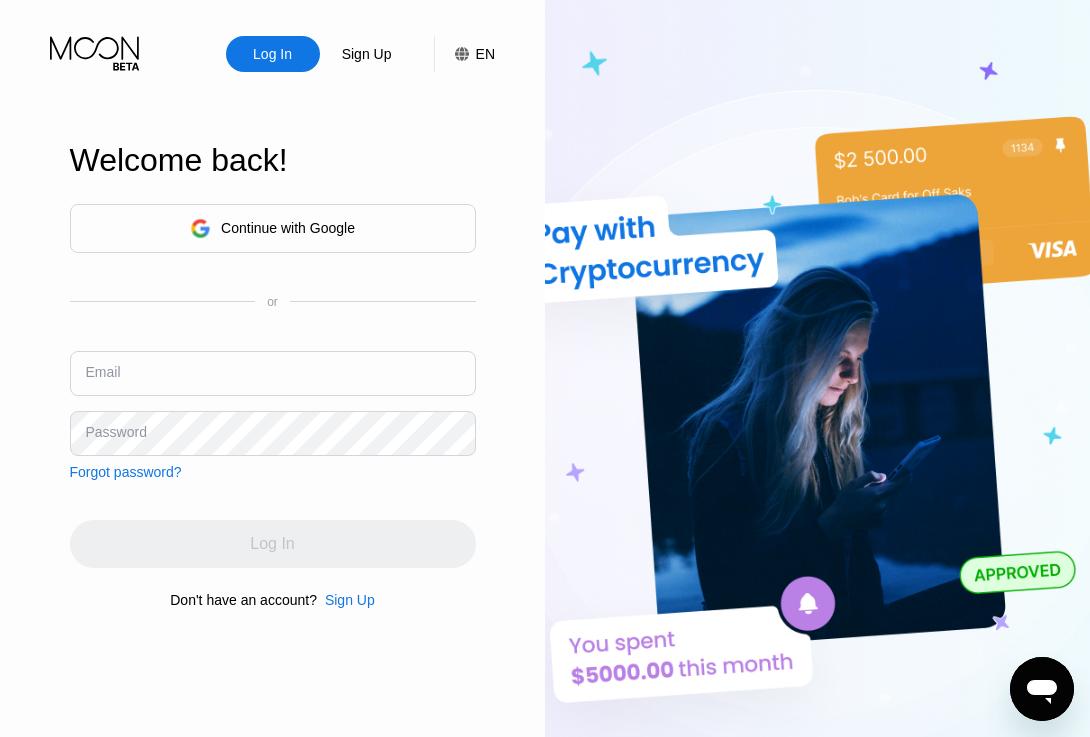 click on "Log In" at bounding box center (272, 54) 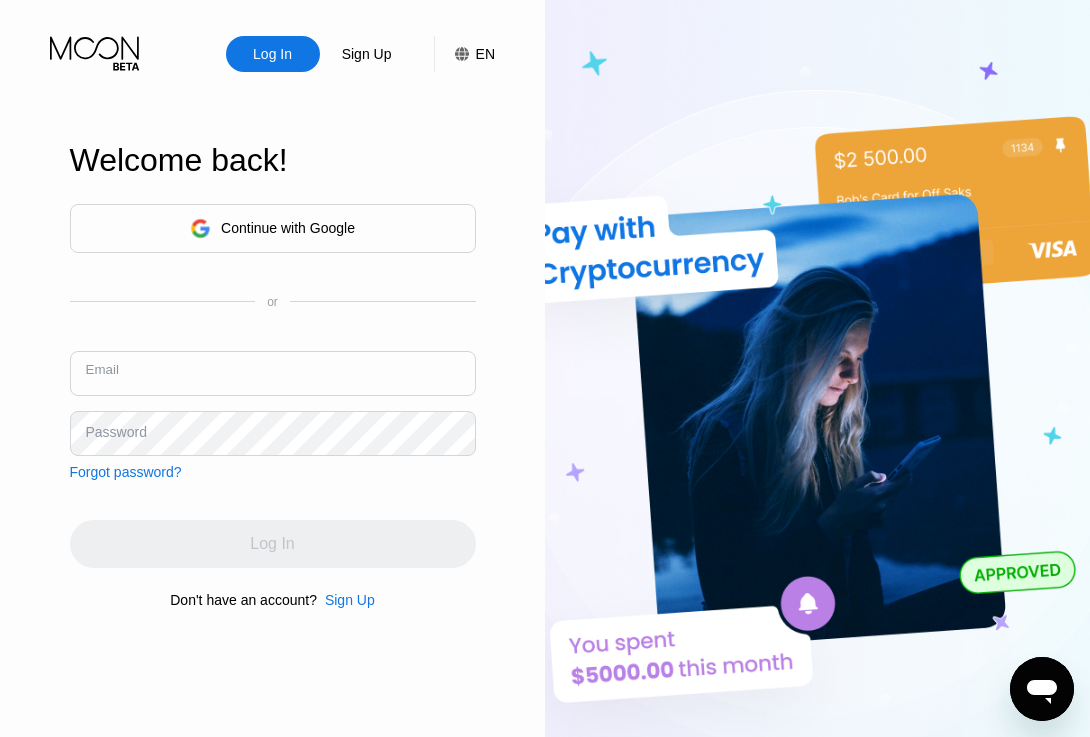 click at bounding box center [273, 373] 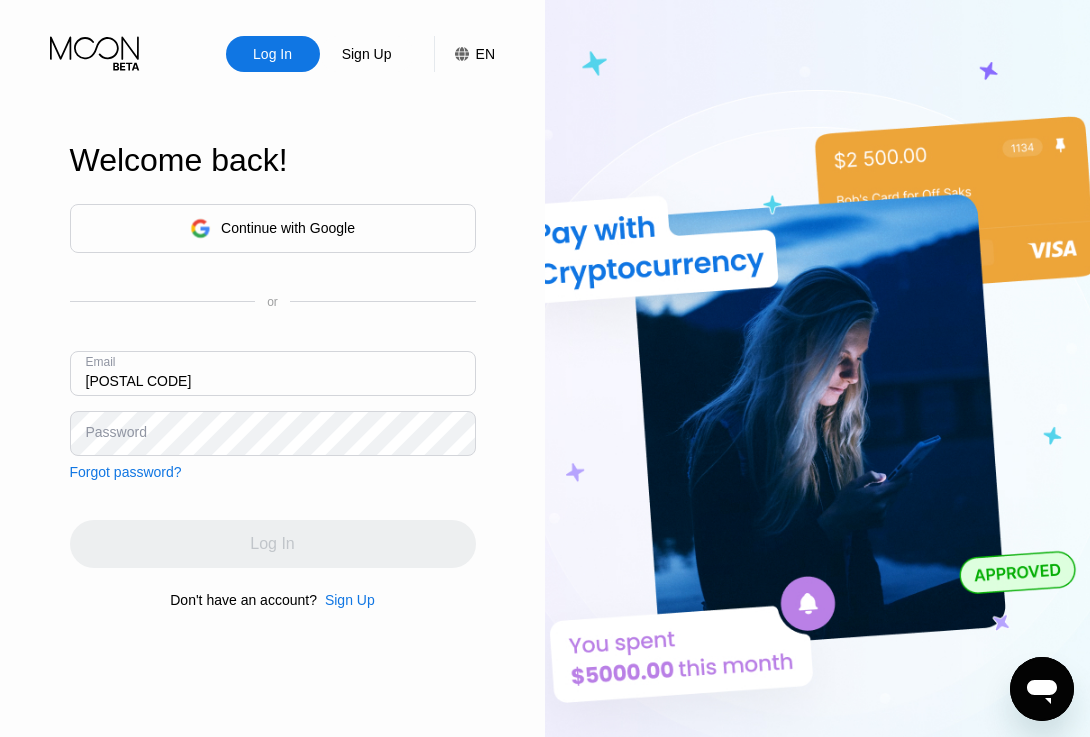 click on "[POSTAL CODE]" at bounding box center (273, 373) 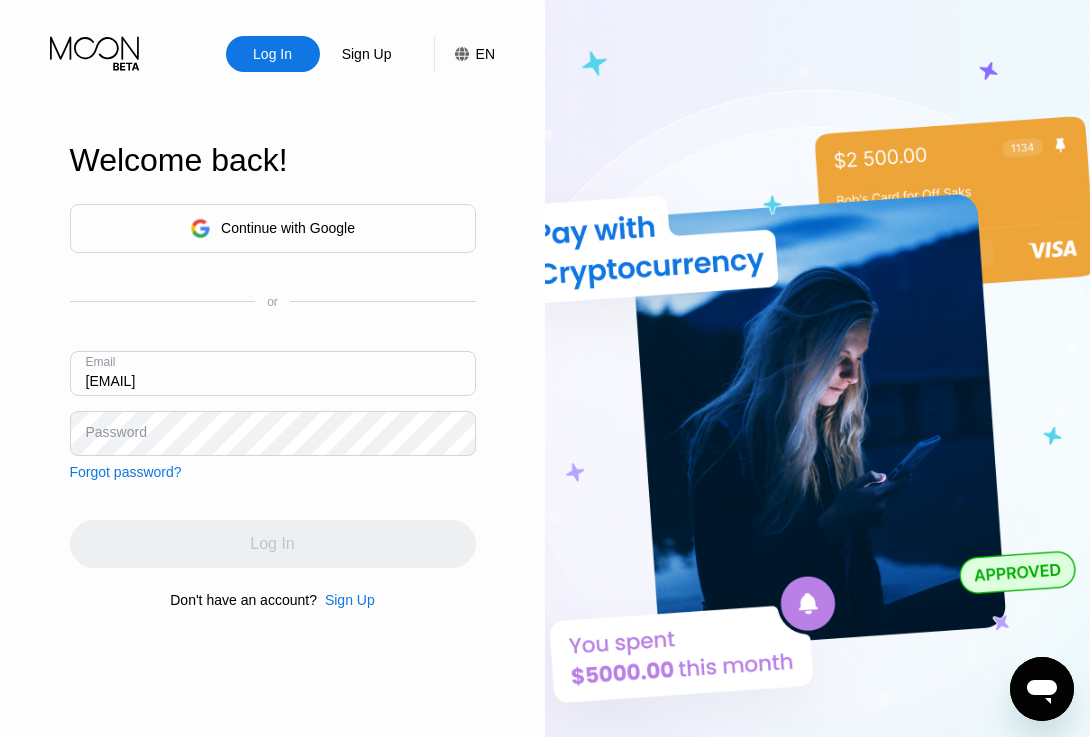 type on "[EMAIL]" 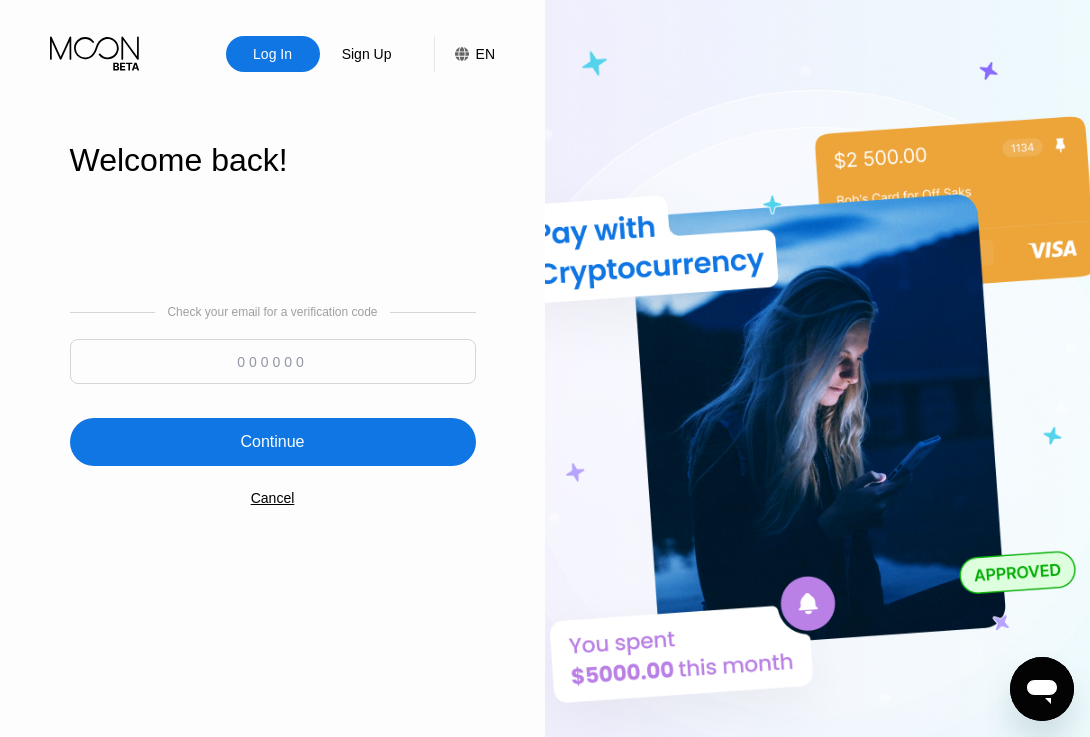 click at bounding box center (273, 361) 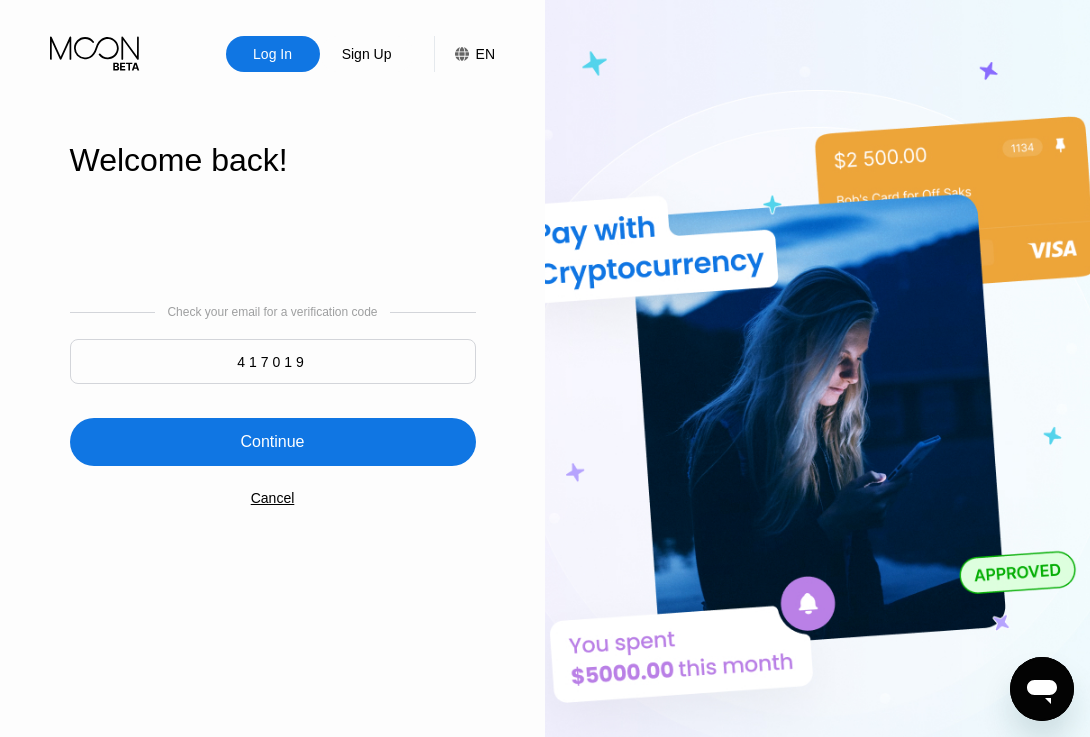 type on "417019" 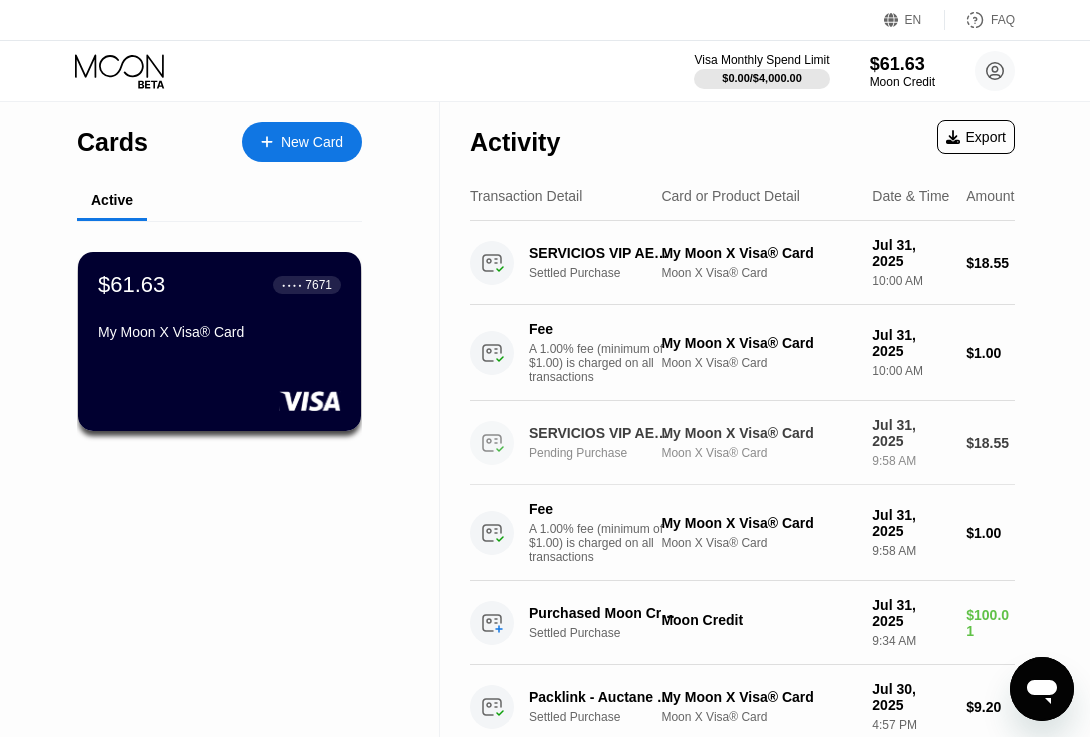 click on "SERVICIOS VIP AENA BCN   AEROPORT DEL [COUNTRY]" at bounding box center [602, 433] 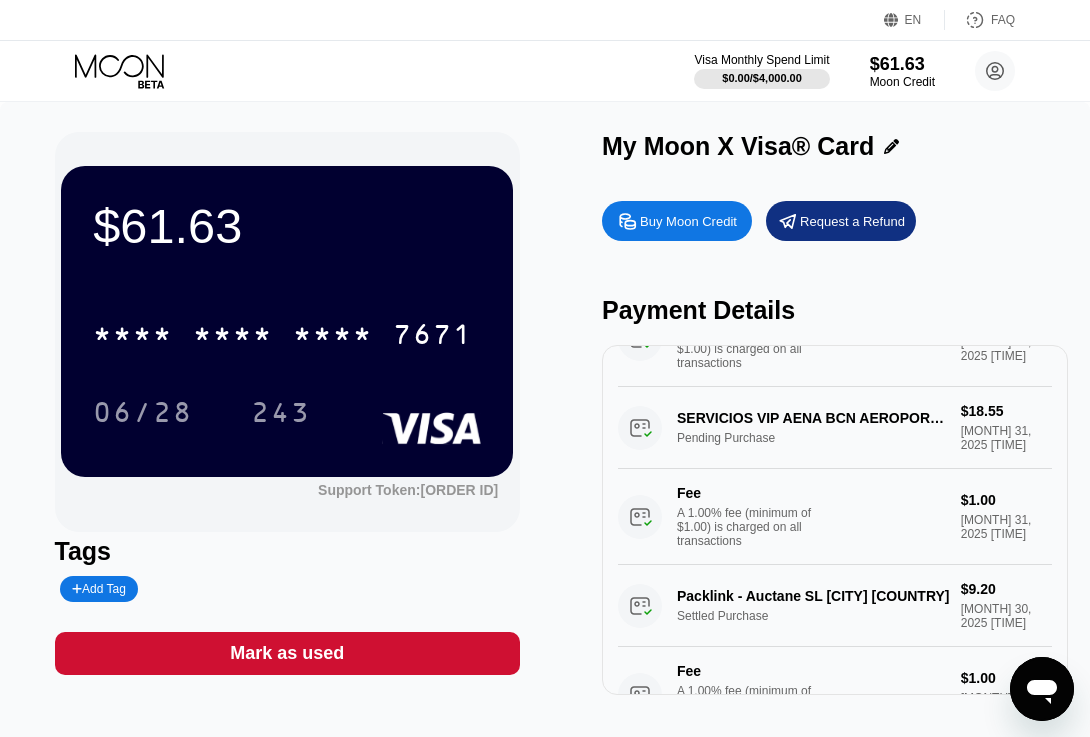 scroll, scrollTop: 0, scrollLeft: 0, axis: both 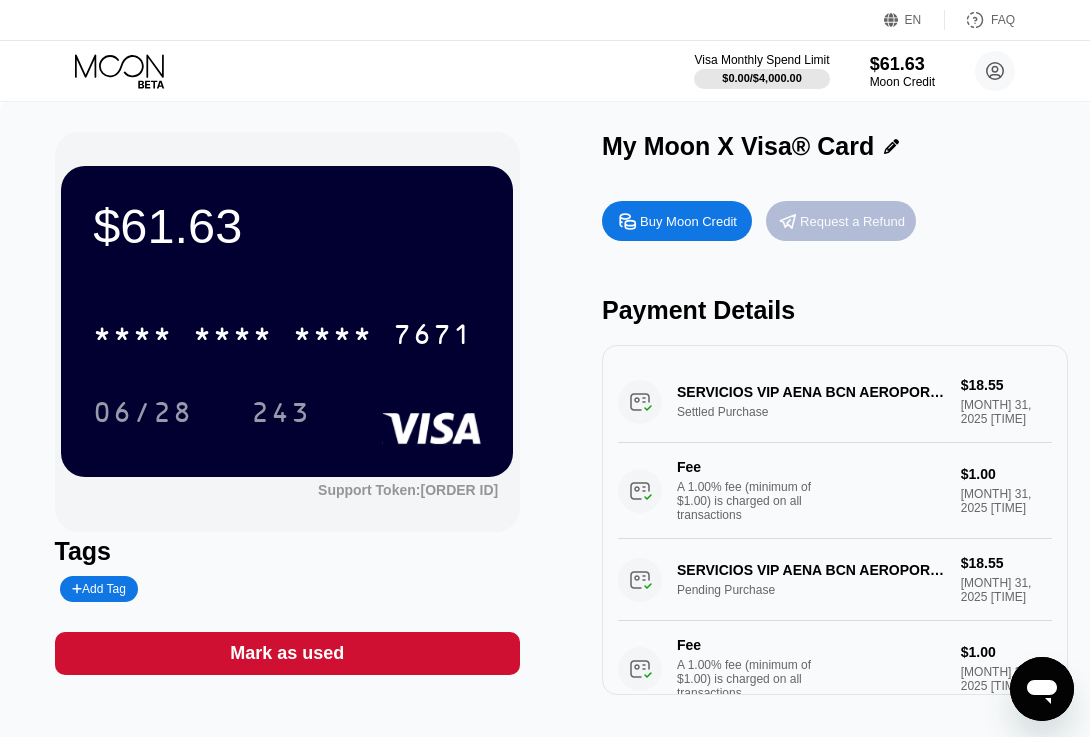 click on "Request a Refund" at bounding box center [852, 221] 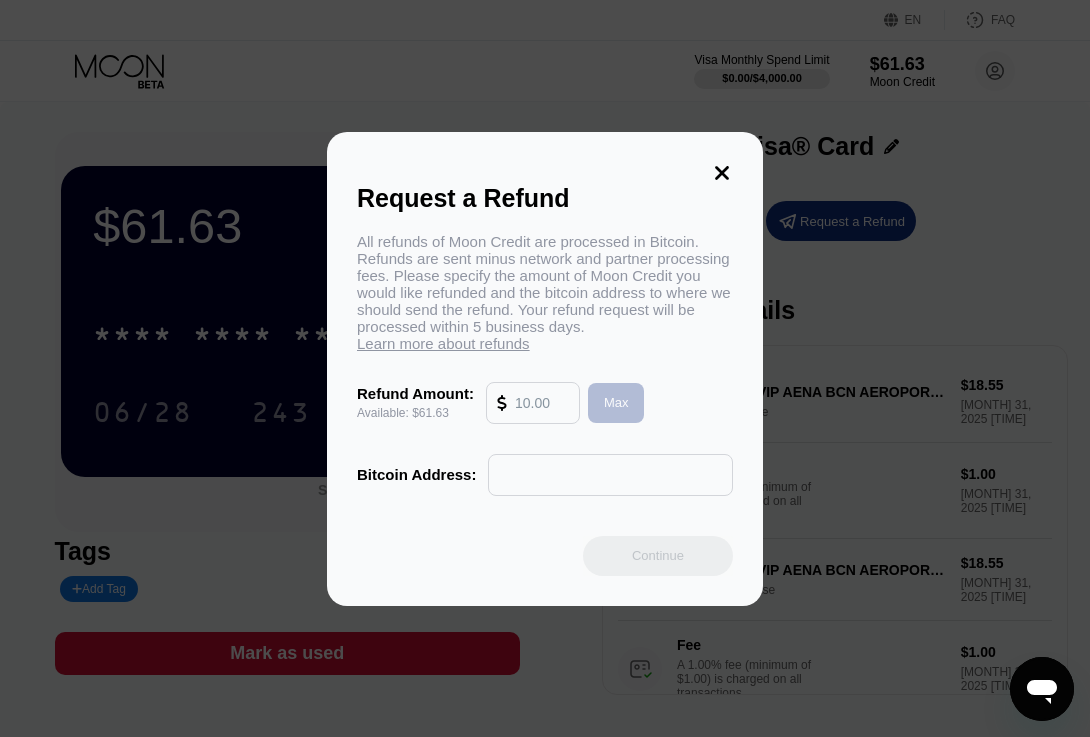 click on "Max" at bounding box center [616, 402] 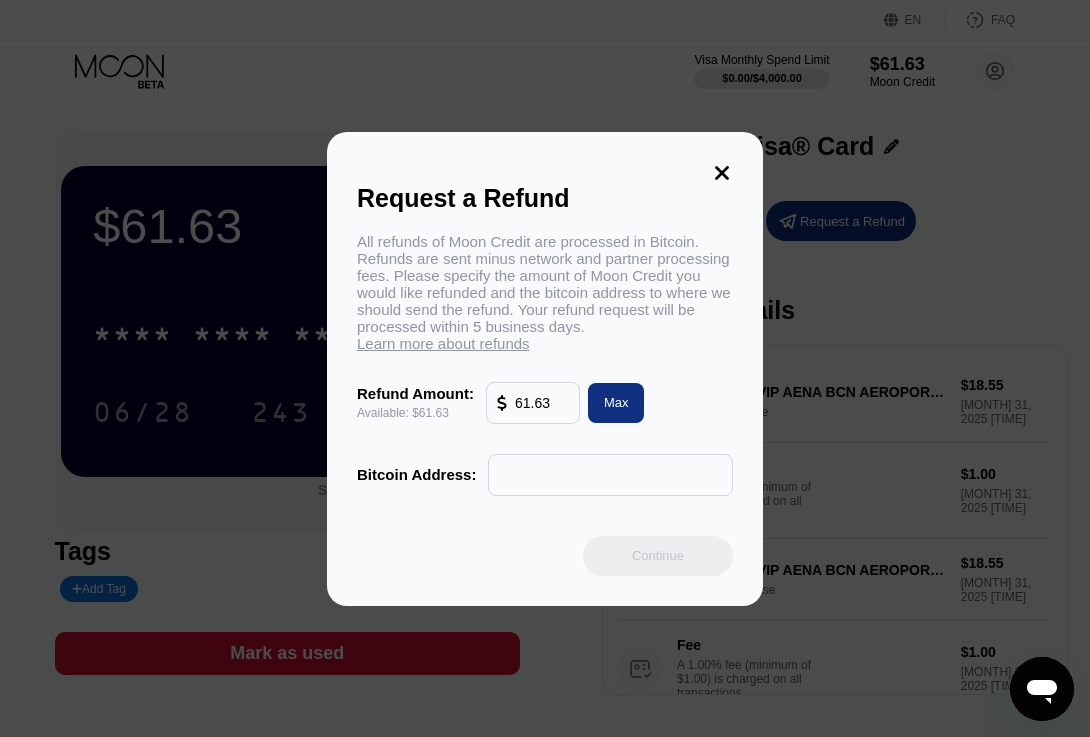 click 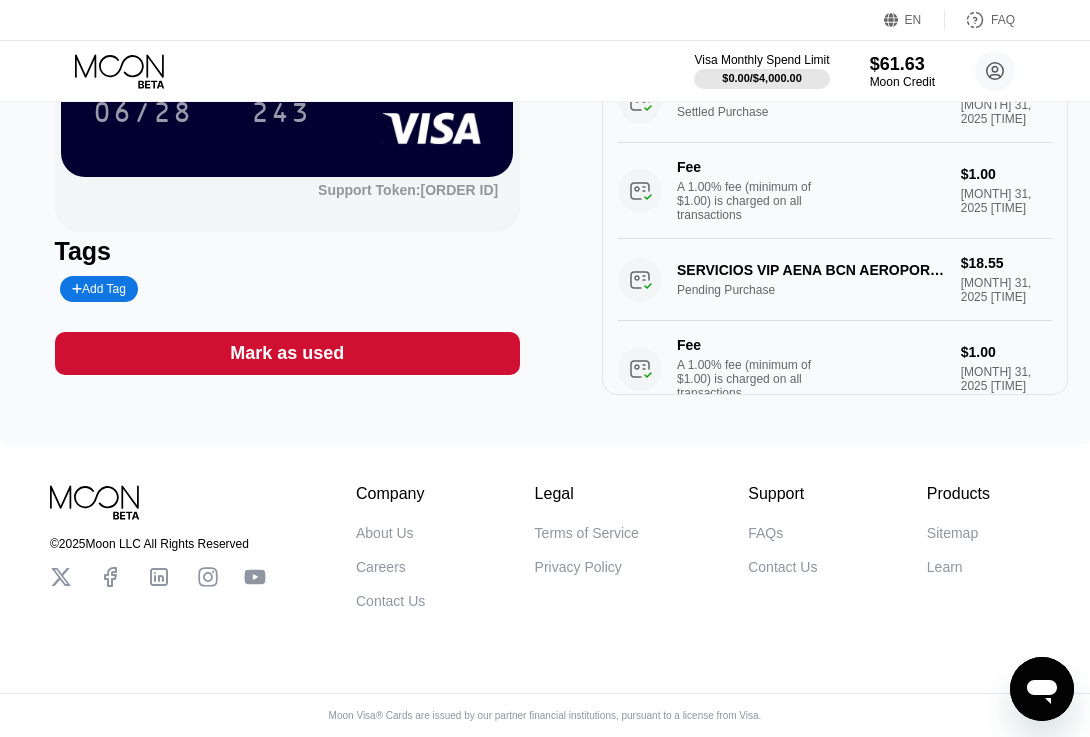 scroll, scrollTop: 0, scrollLeft: 0, axis: both 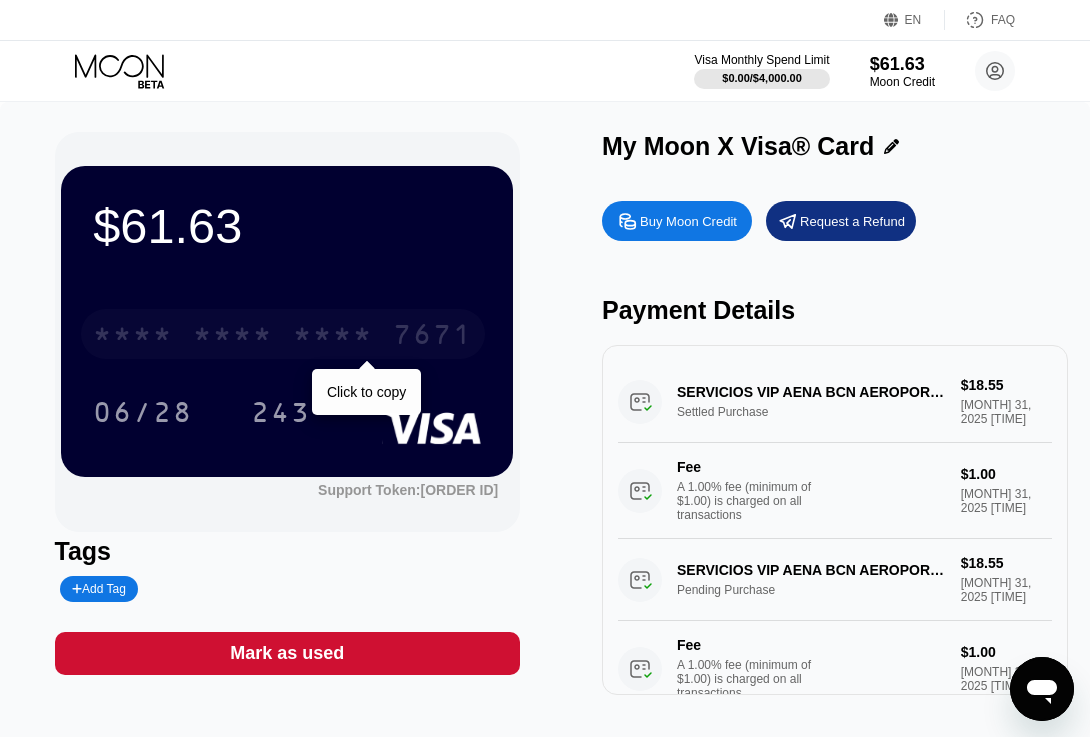 click on "* * * *" at bounding box center (333, 337) 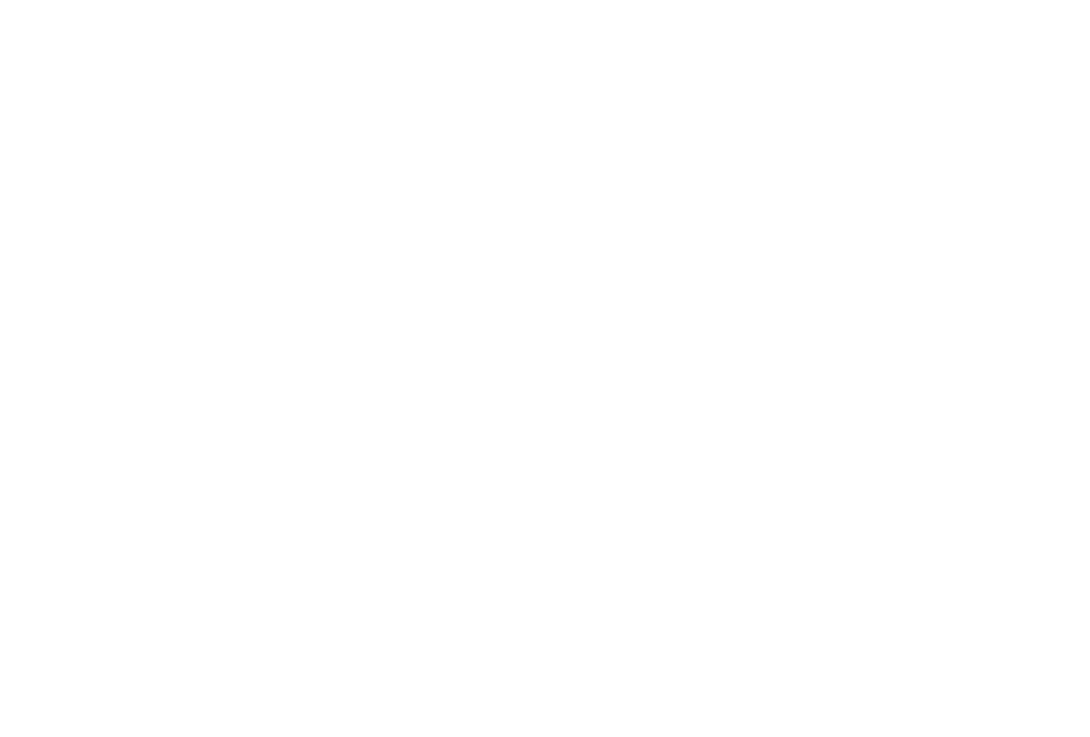 scroll, scrollTop: 0, scrollLeft: 0, axis: both 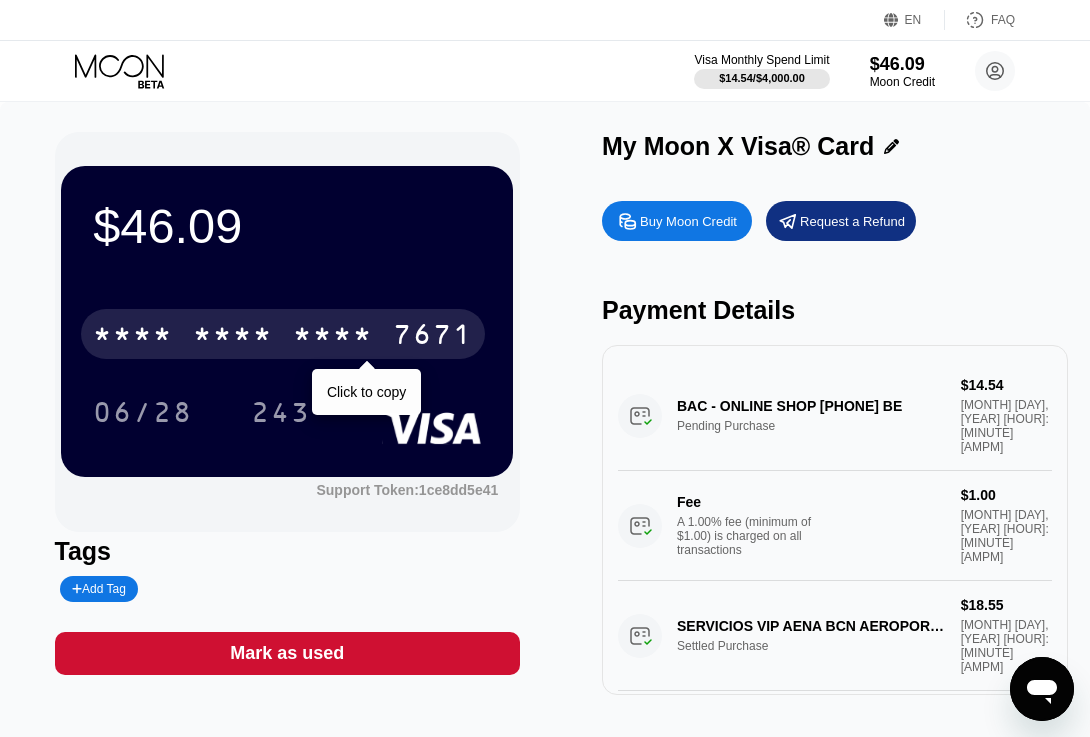 click on "7671" at bounding box center (433, 337) 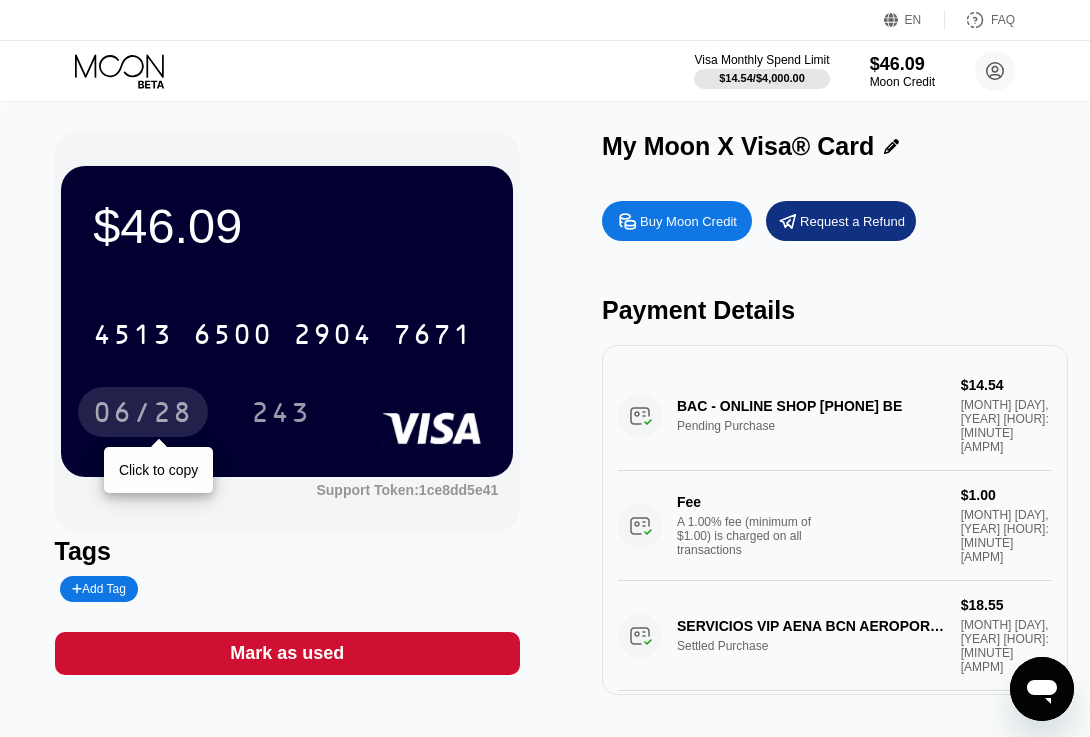 click on "06/28" at bounding box center [143, 415] 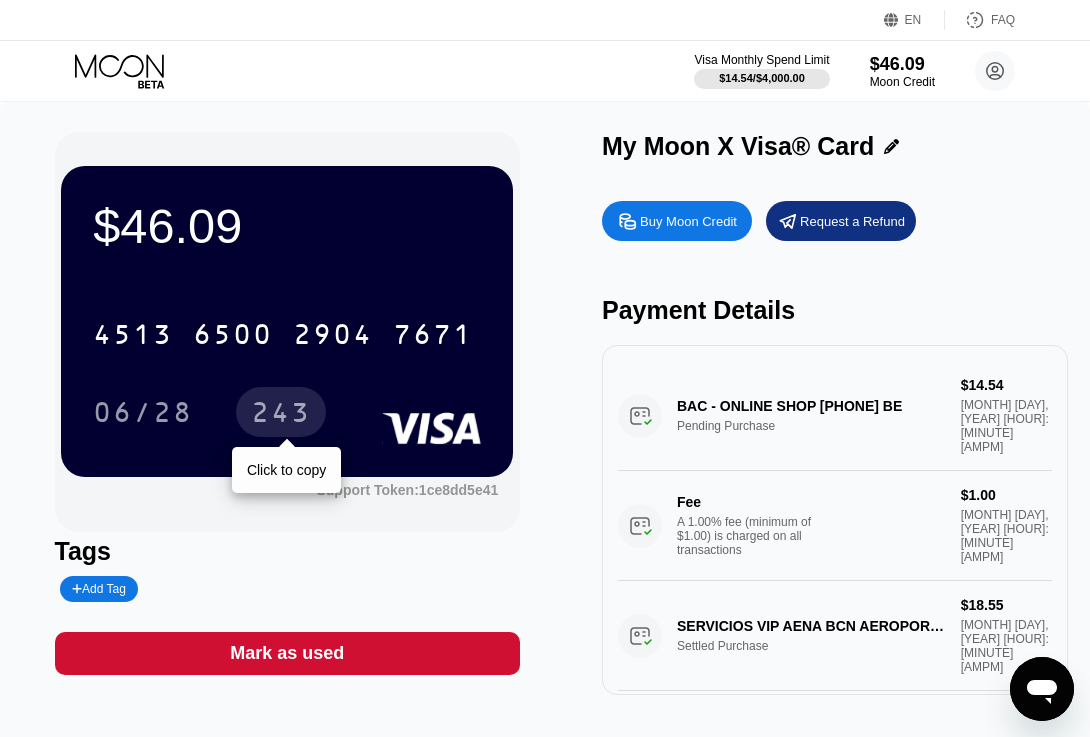 click on "243" at bounding box center [281, 415] 